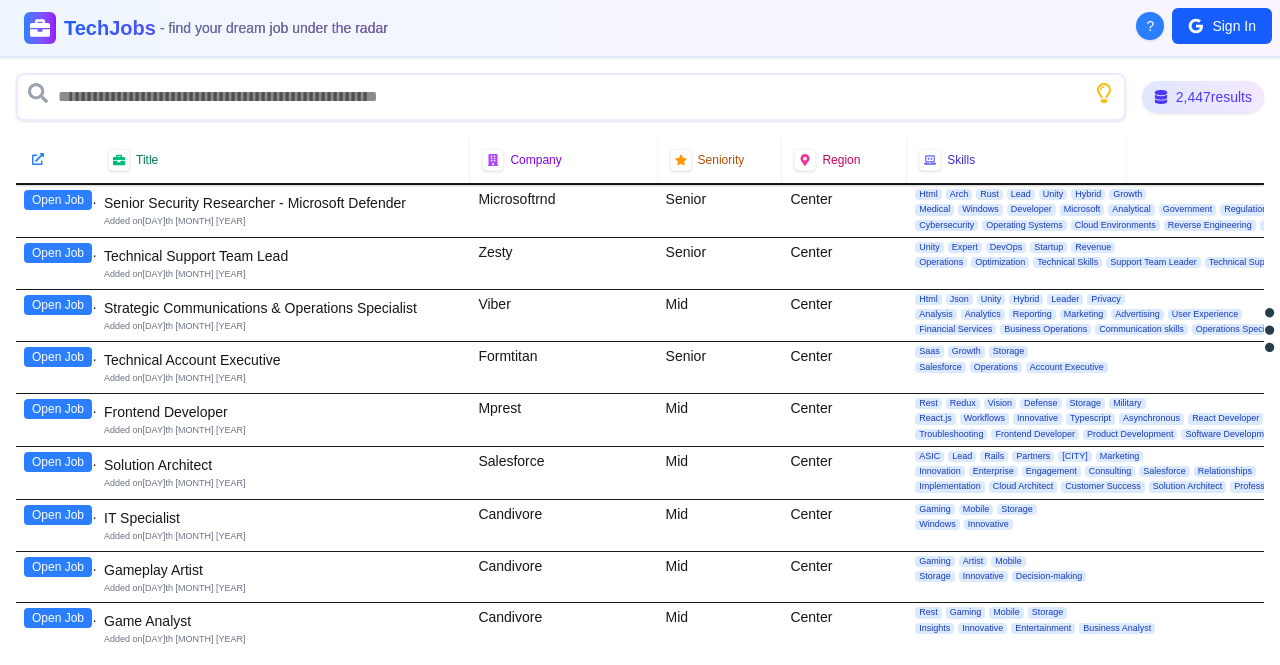 scroll, scrollTop: 0, scrollLeft: 0, axis: both 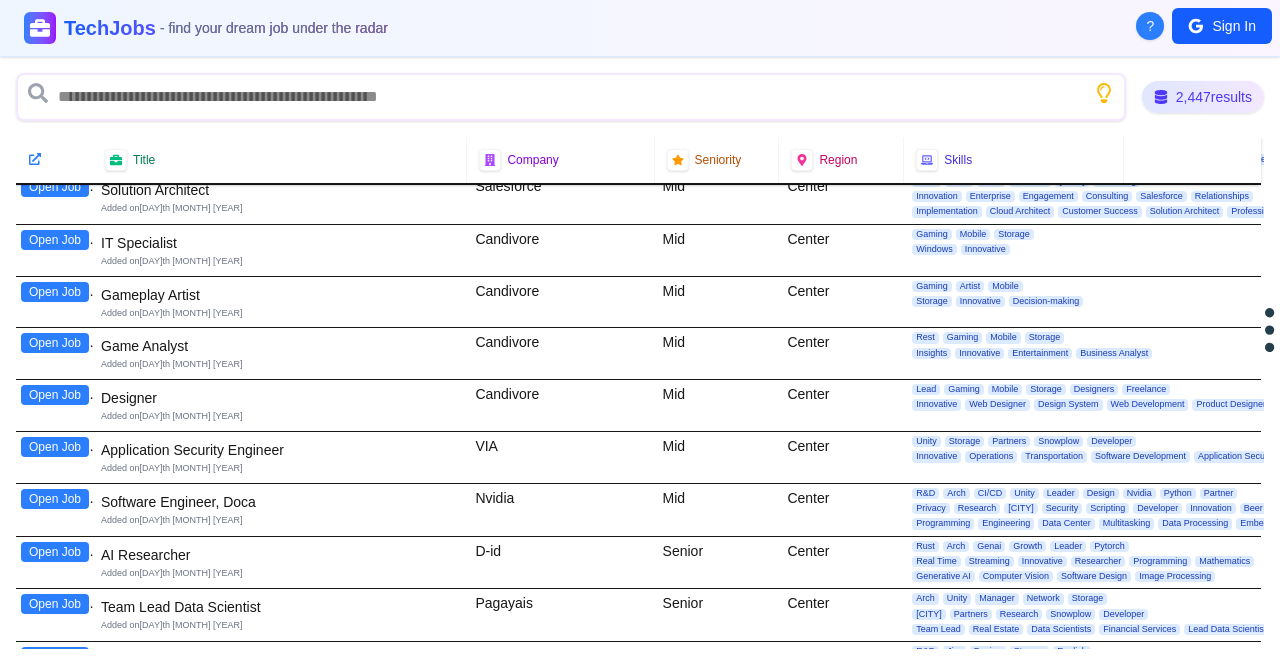 click on "Software Engineer, Doca" at bounding box center (280, 502) 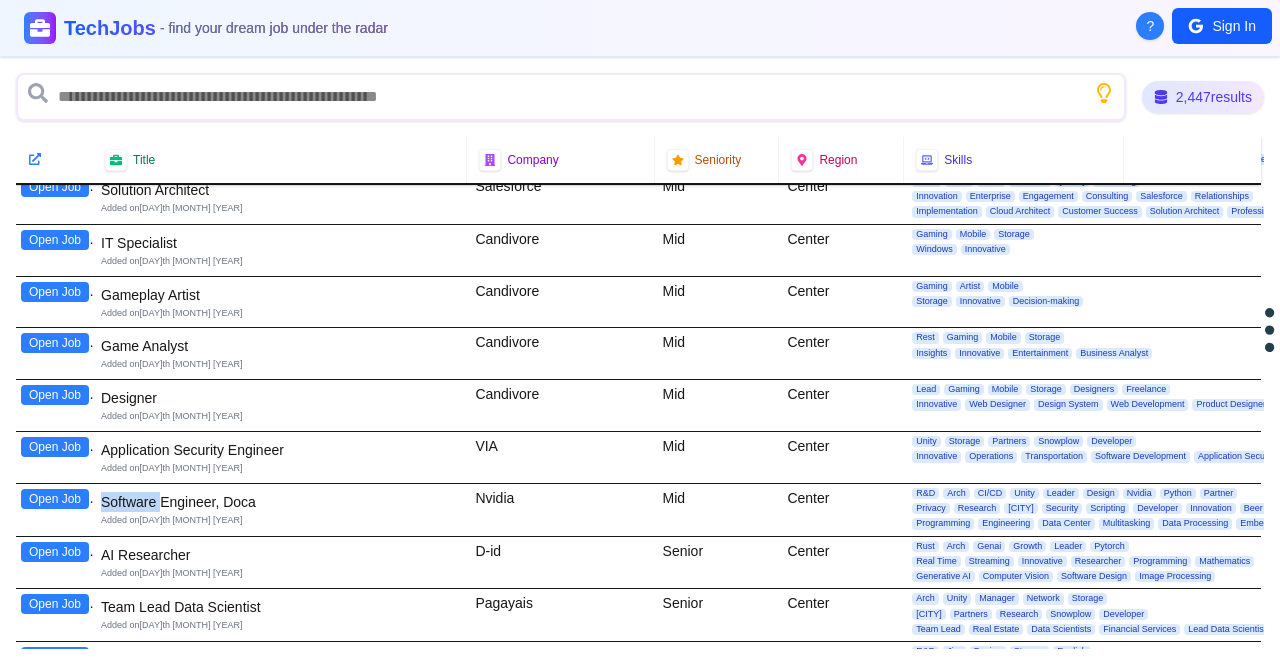 click on "Software Engineer, Doca" at bounding box center (280, 502) 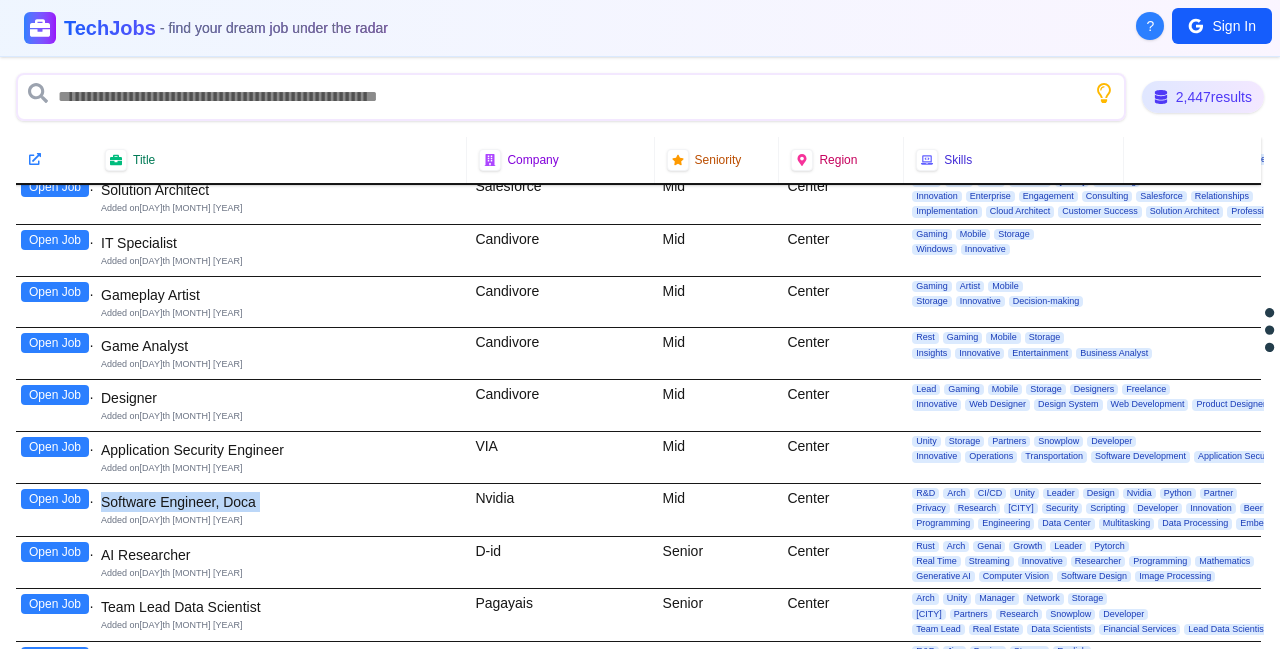click on "Software Engineer, Doca" at bounding box center (280, 502) 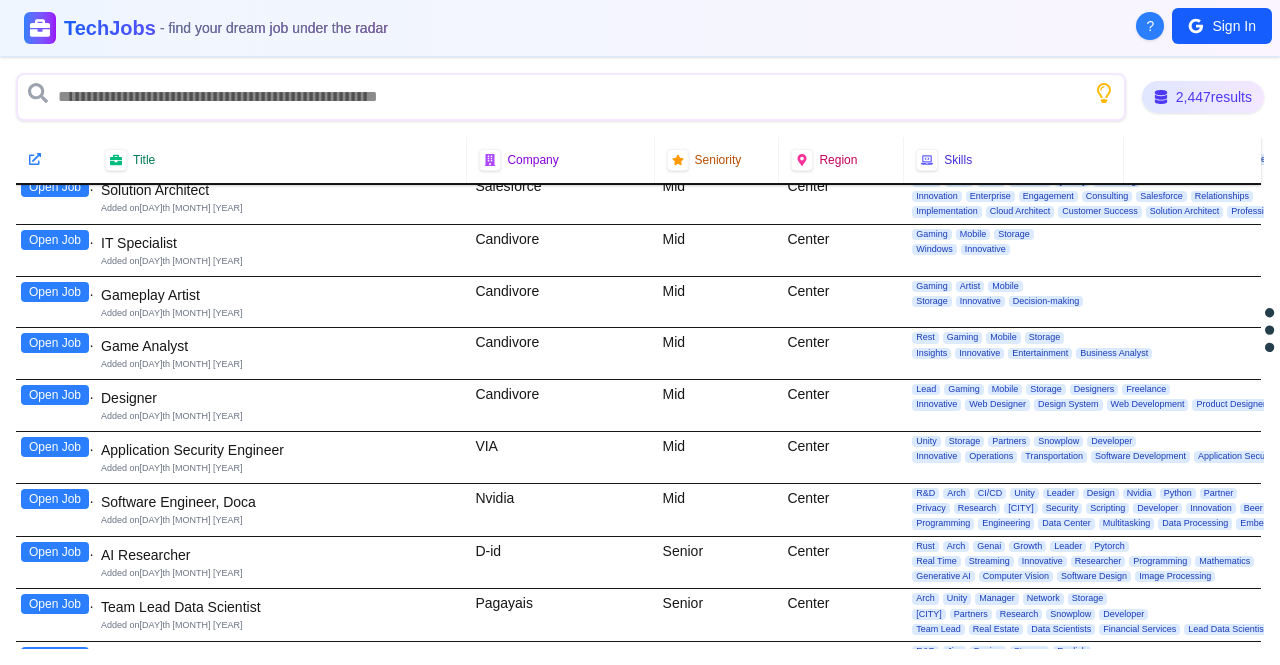 click on "Open Job" at bounding box center [55, 499] 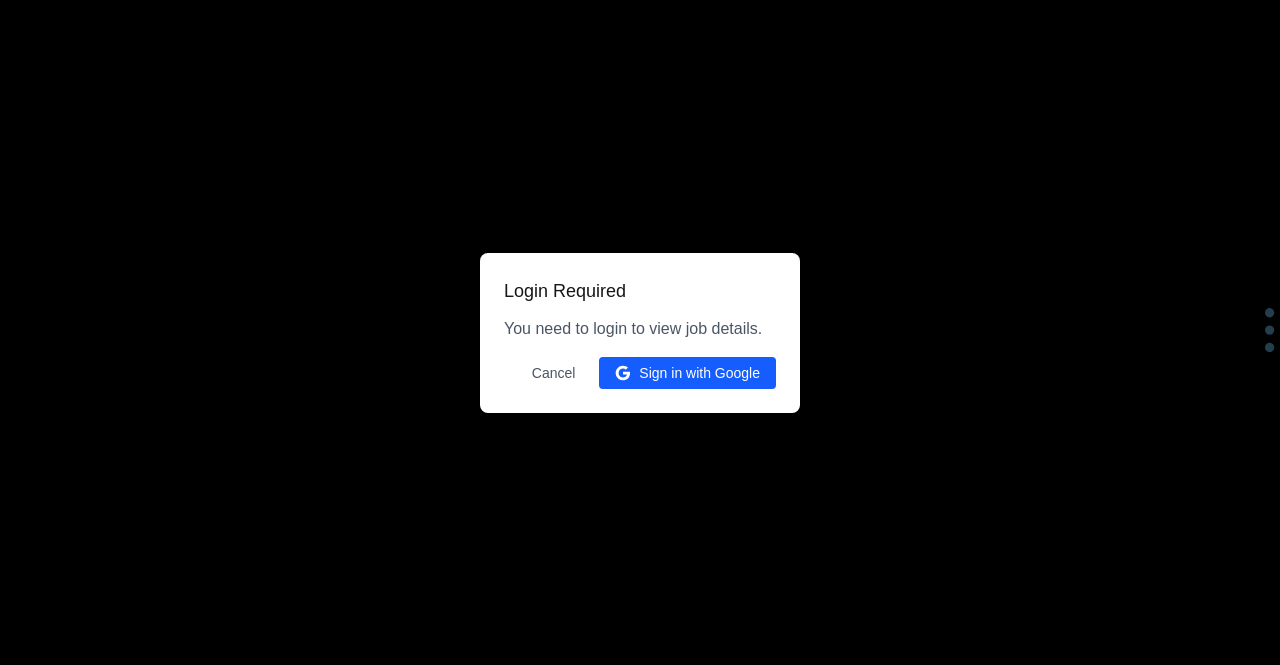 click 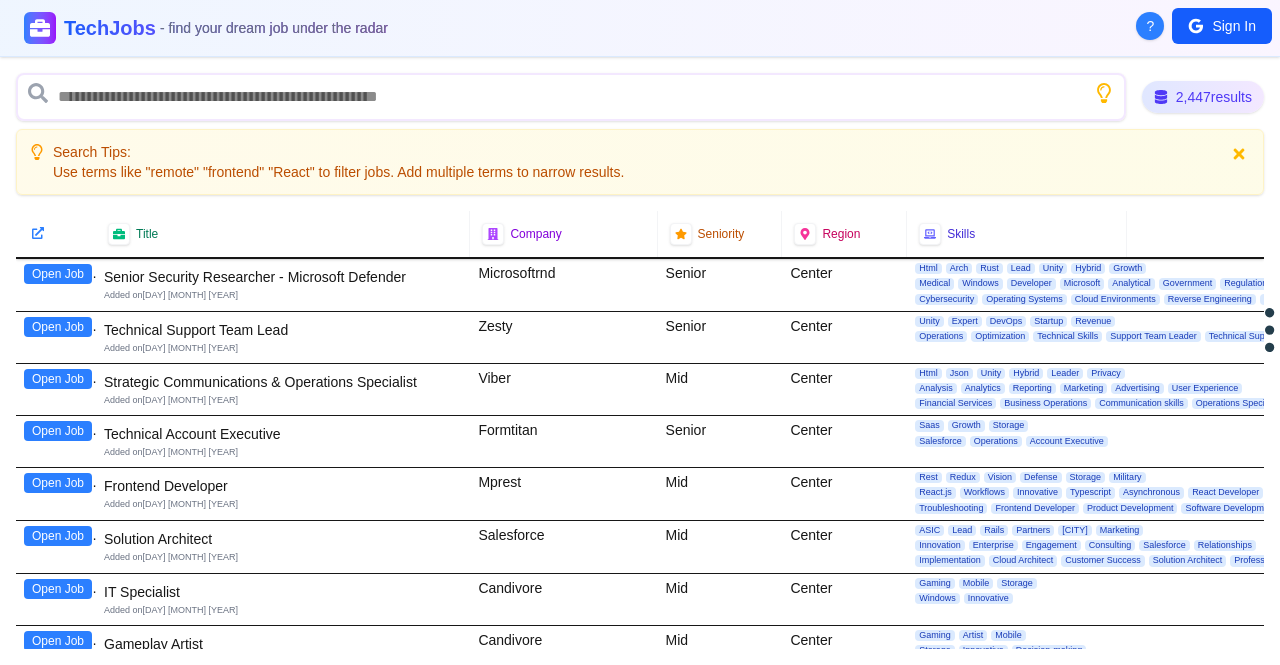 scroll, scrollTop: 0, scrollLeft: 0, axis: both 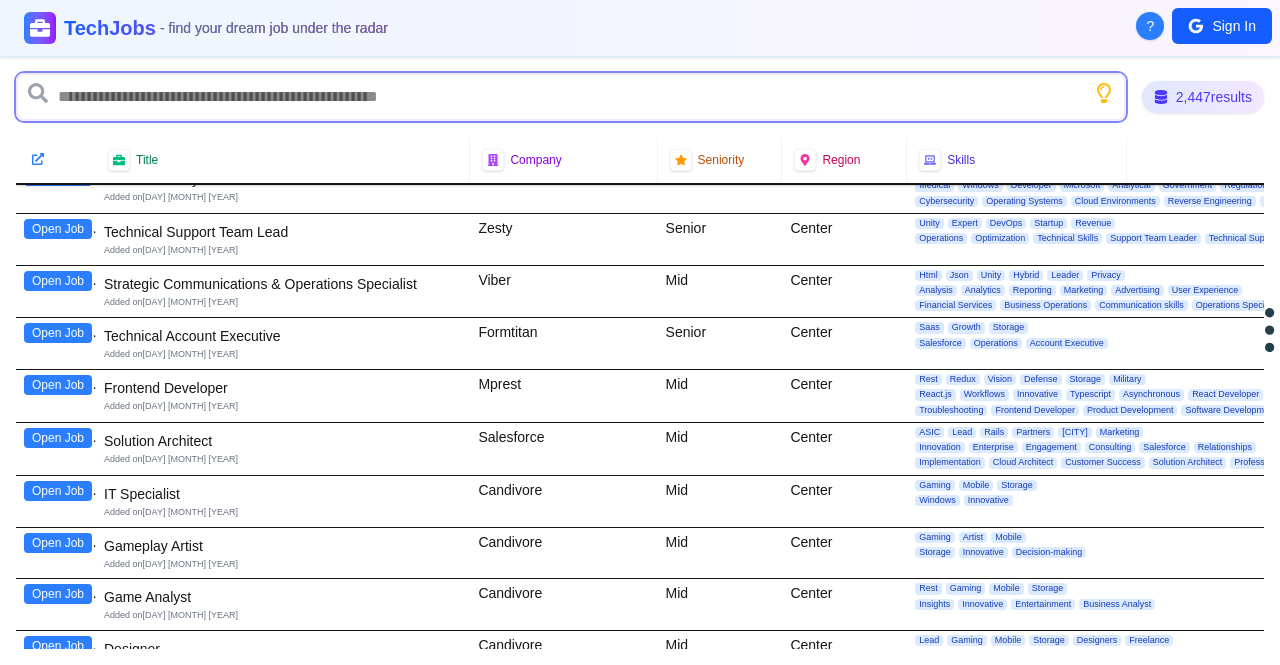 click at bounding box center (571, 97) 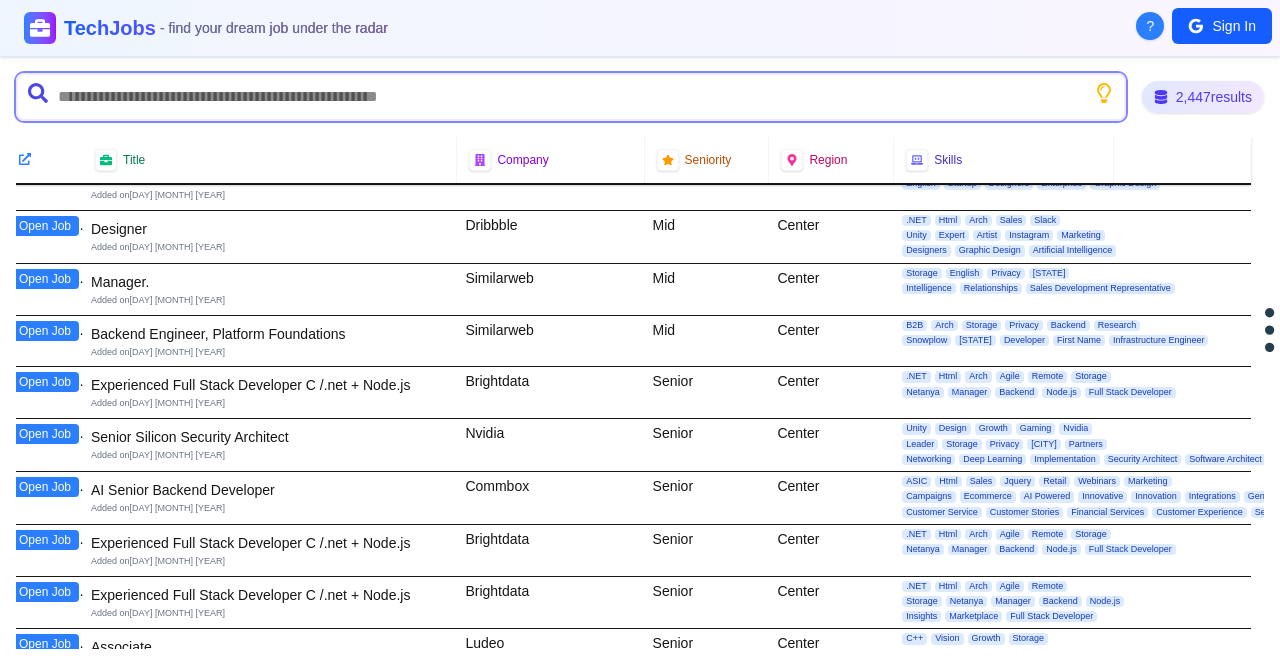 scroll, scrollTop: 7613, scrollLeft: 0, axis: vertical 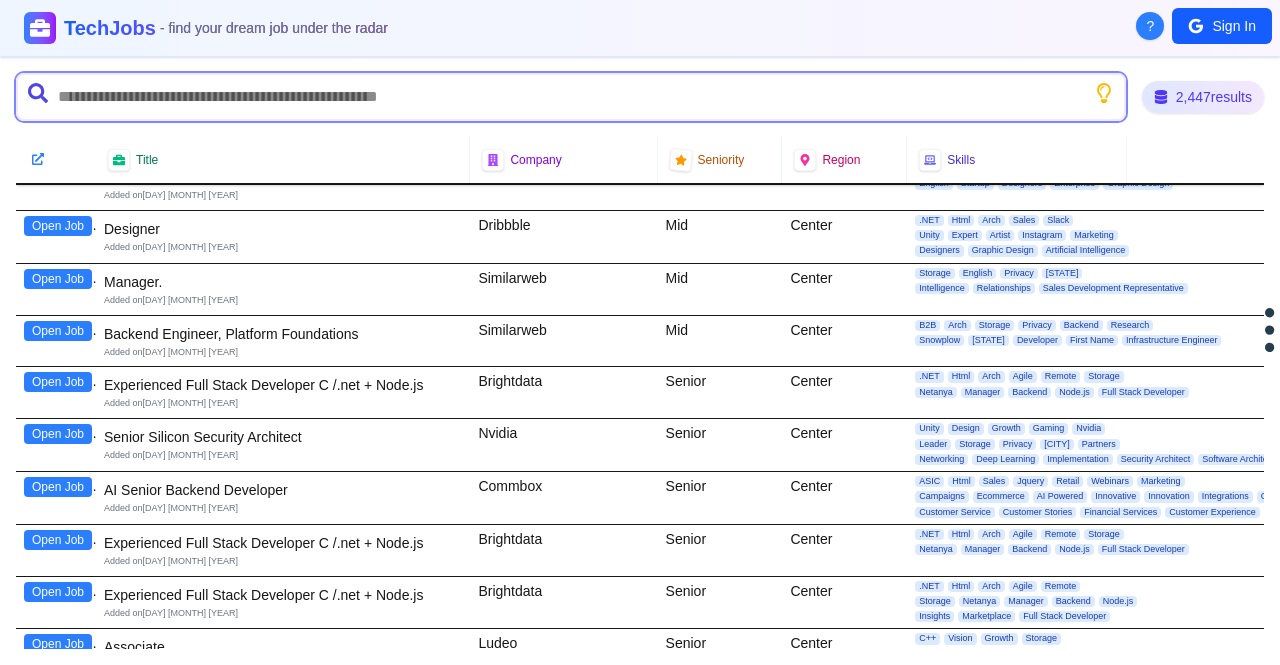 click at bounding box center (571, 97) 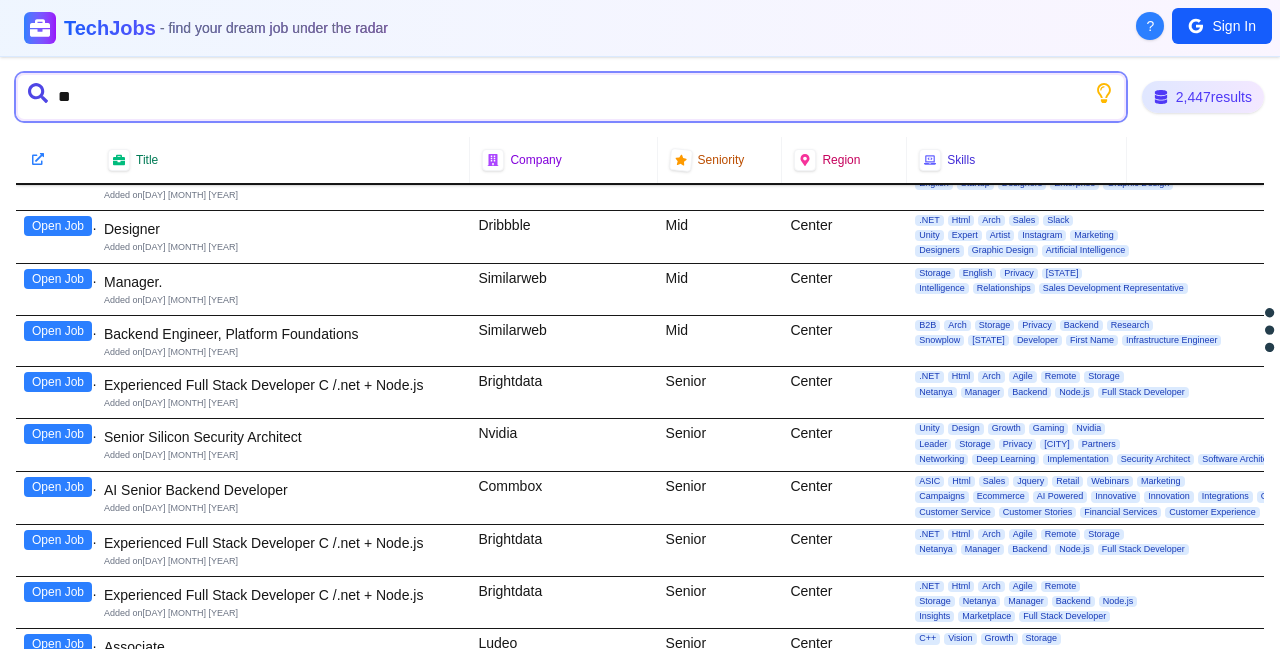 type on "***" 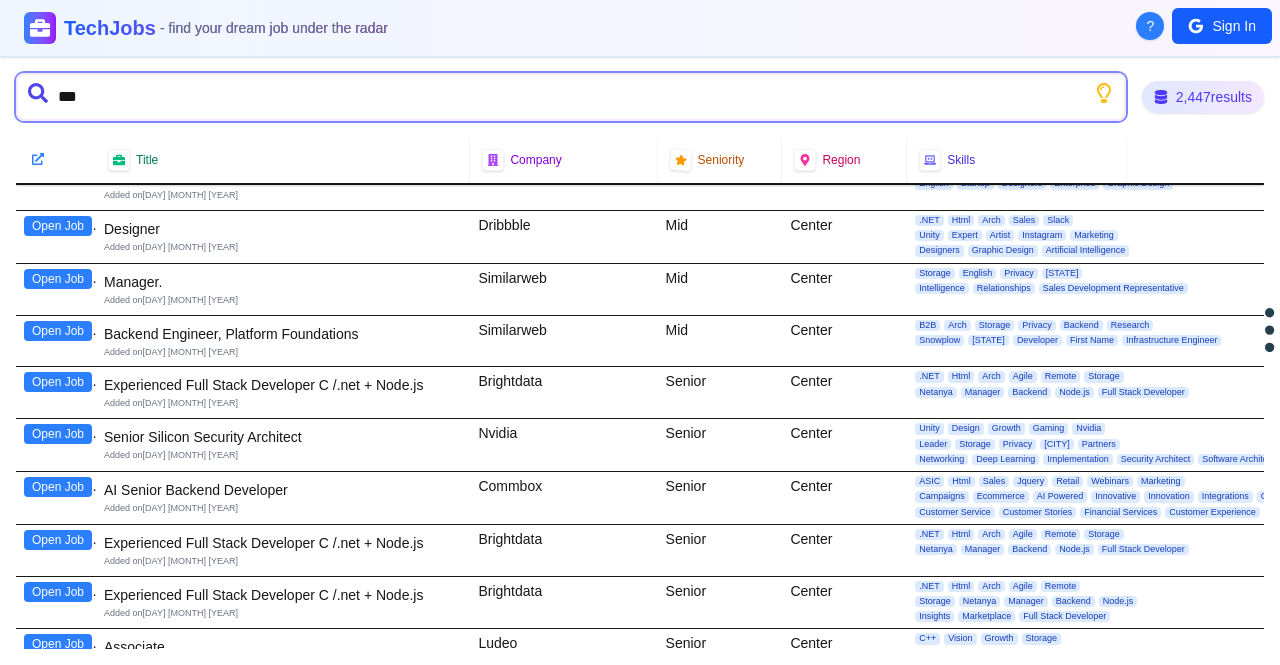 type 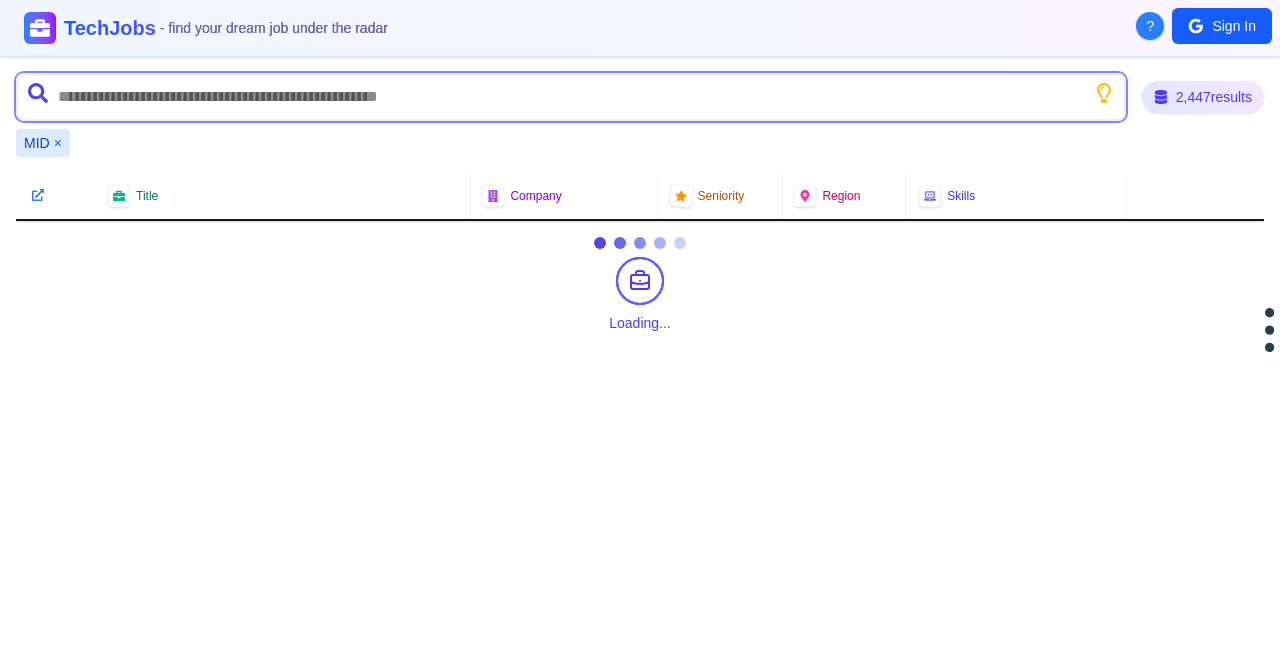 scroll, scrollTop: 0, scrollLeft: 0, axis: both 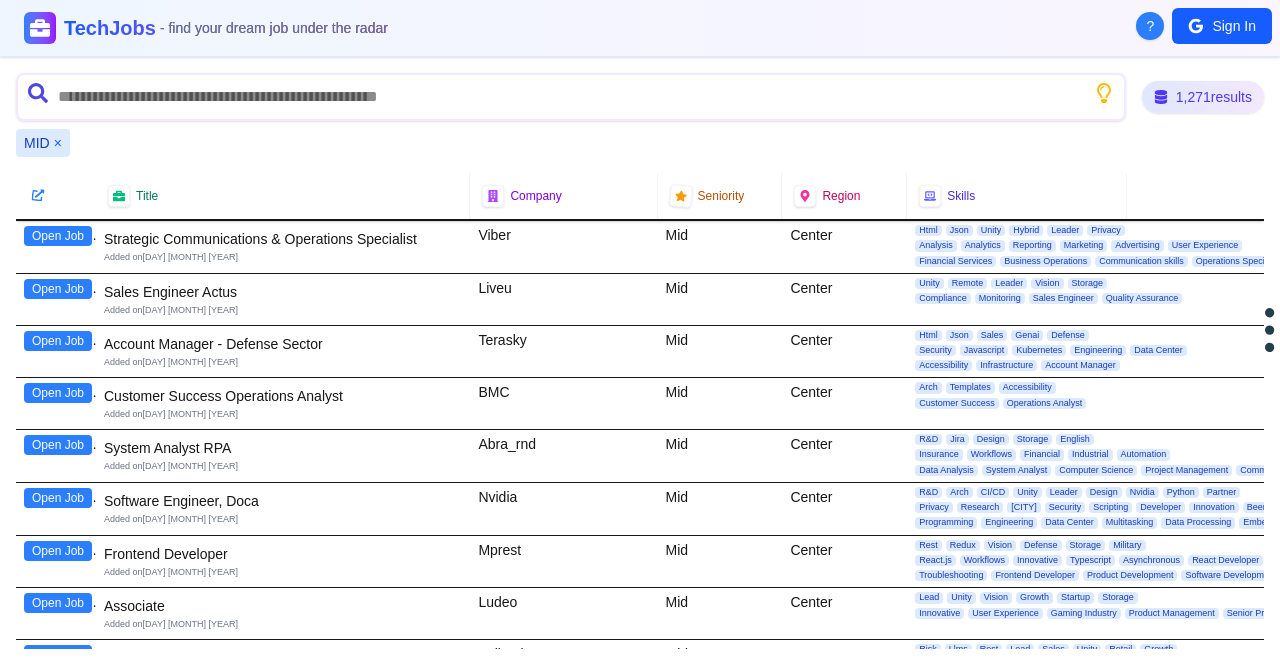 click on "Open Job" at bounding box center (58, 236) 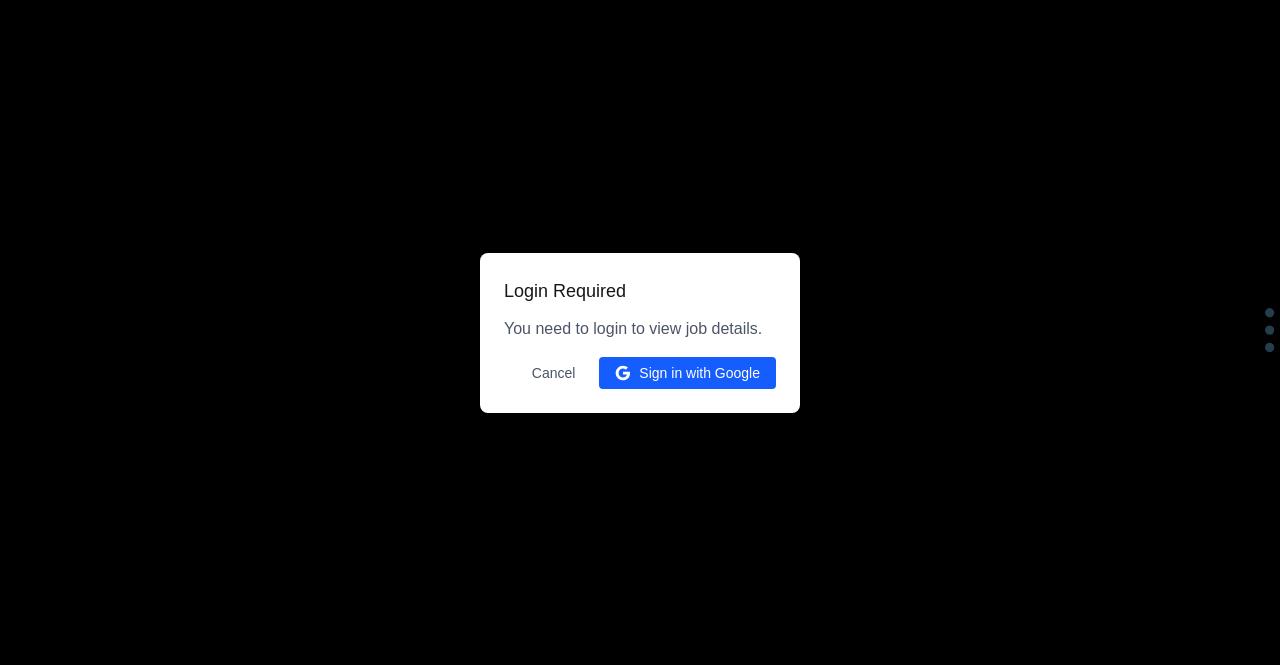 click on "Cancel" at bounding box center [554, 373] 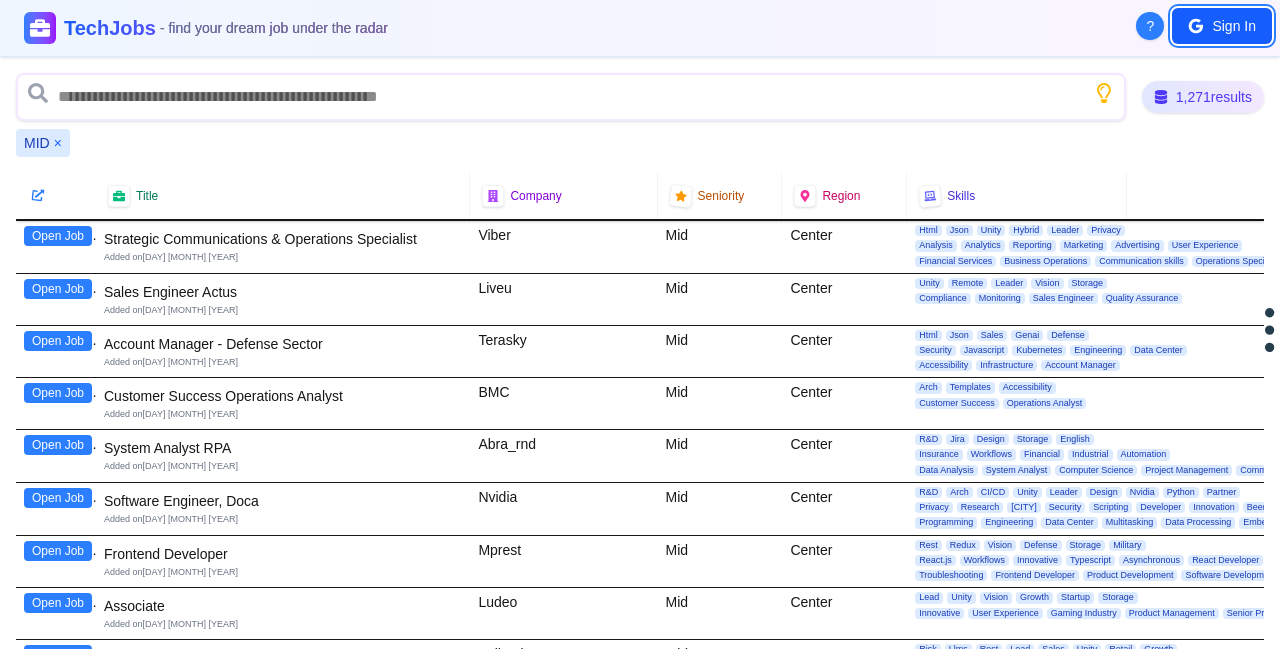 click on "Sign In" at bounding box center [1222, 26] 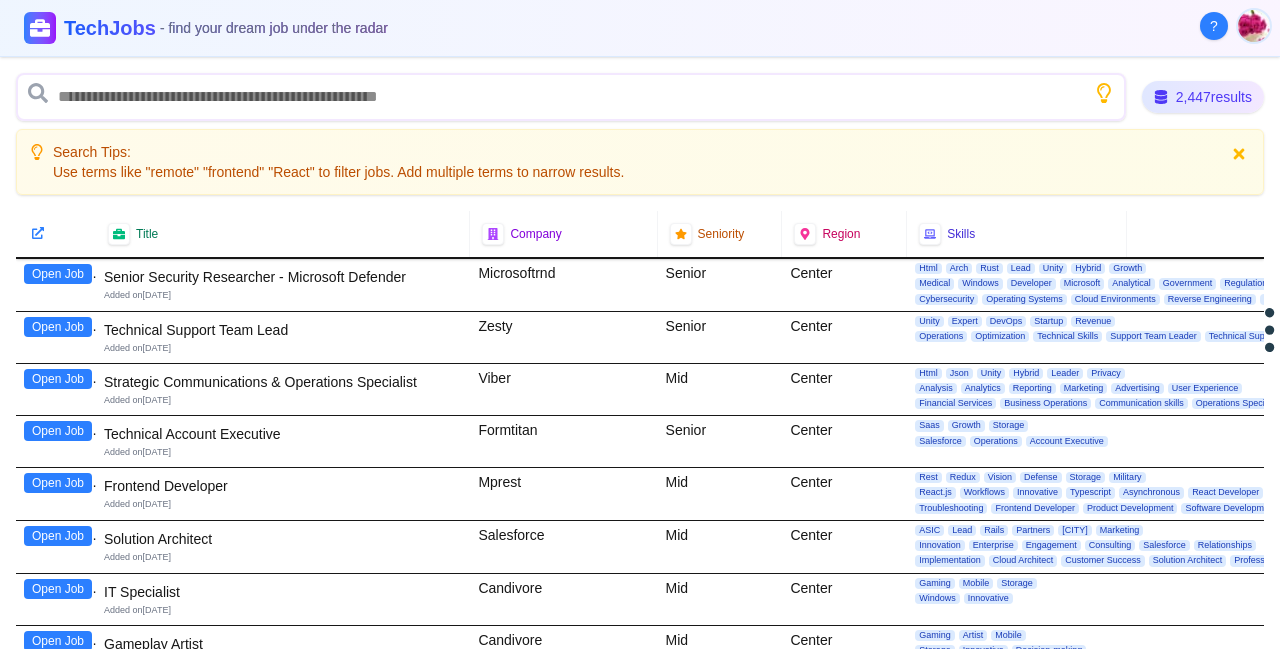 scroll, scrollTop: 0, scrollLeft: 0, axis: both 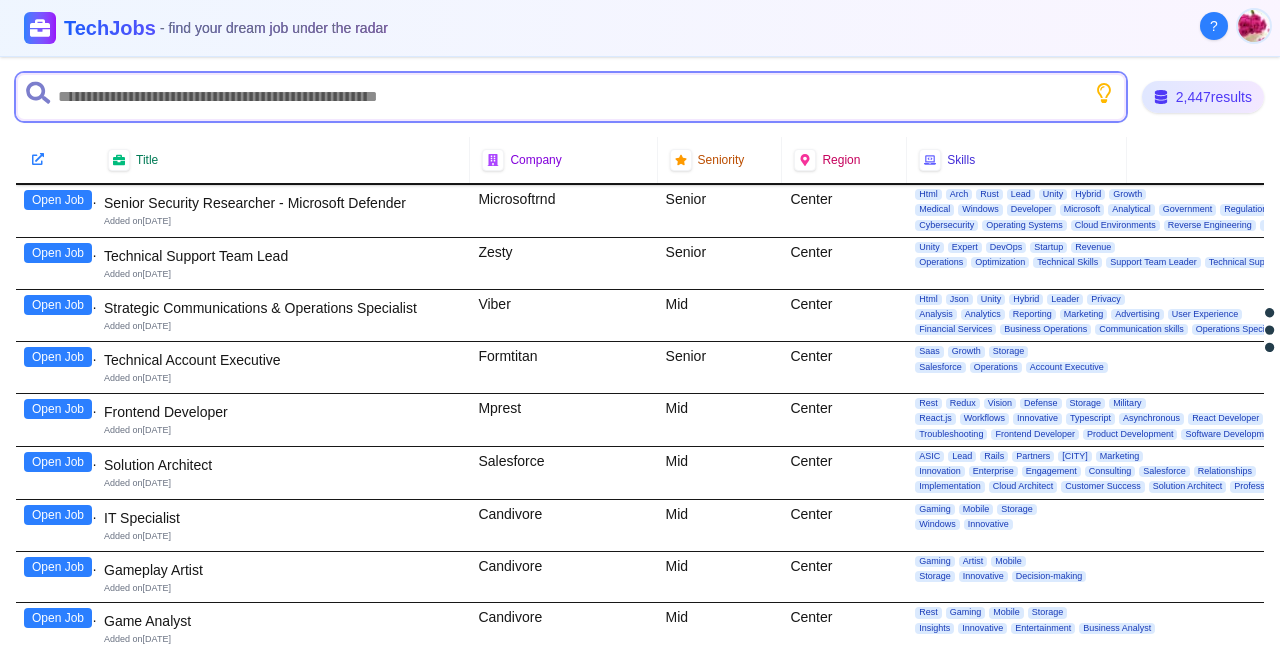 click at bounding box center [571, 97] 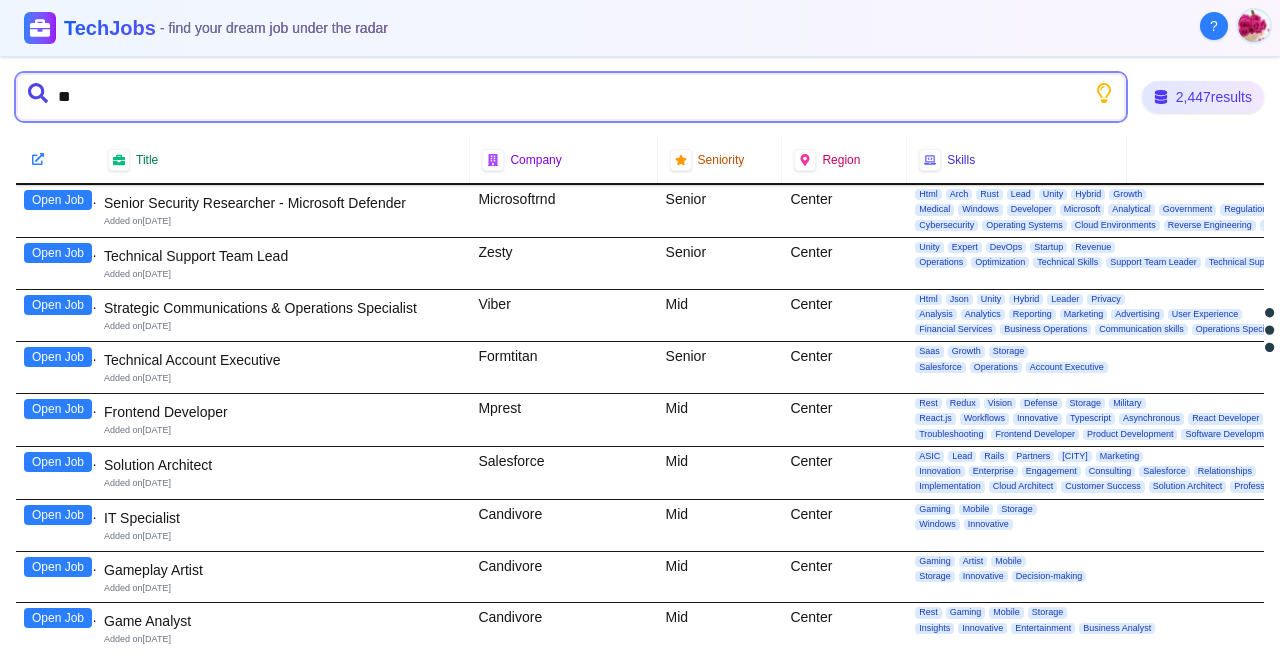 type on "*" 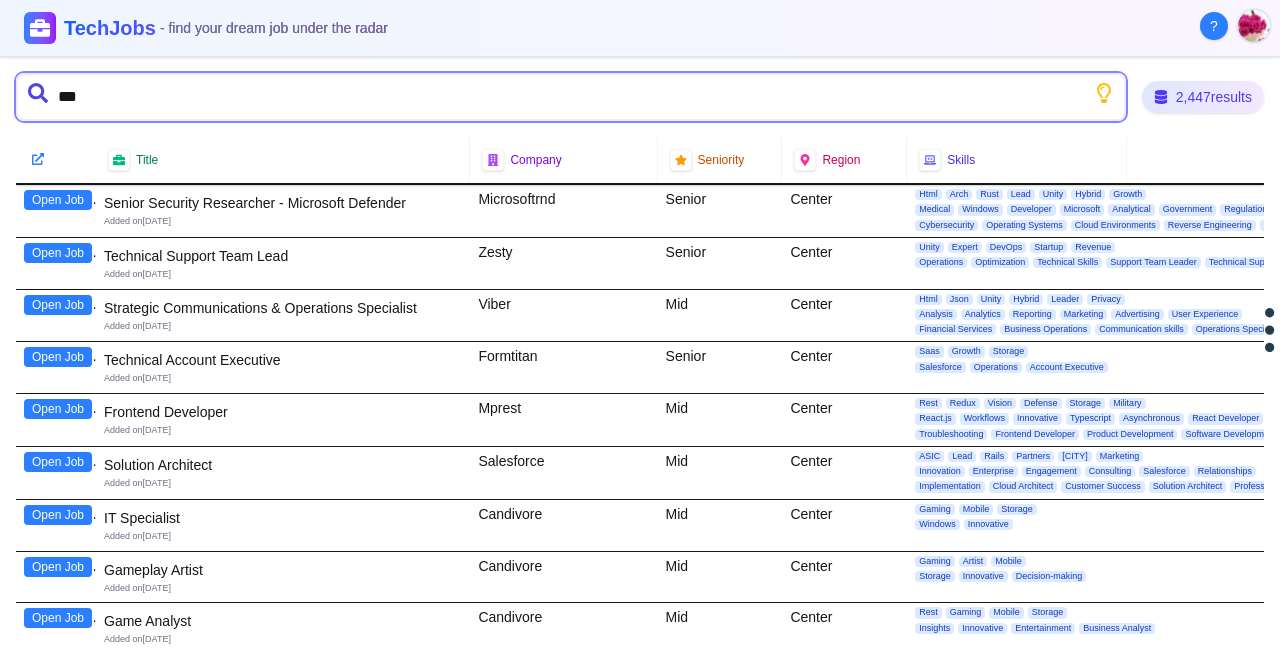type 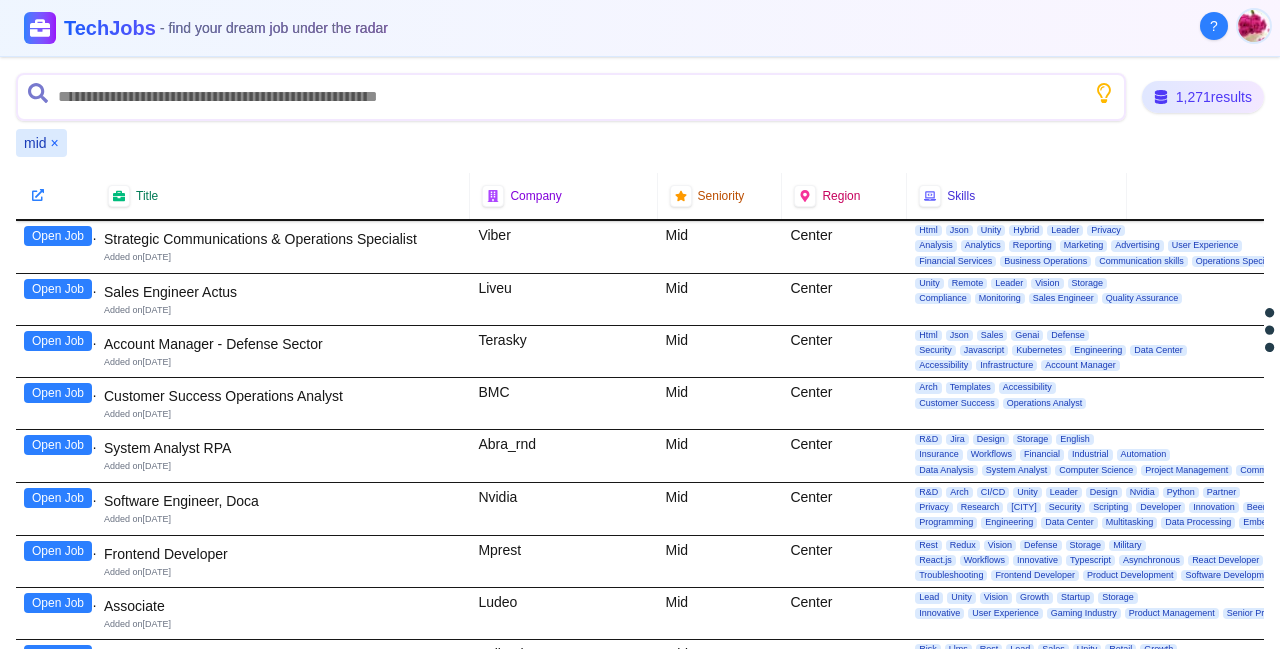 click on "Open Job" at bounding box center (58, 236) 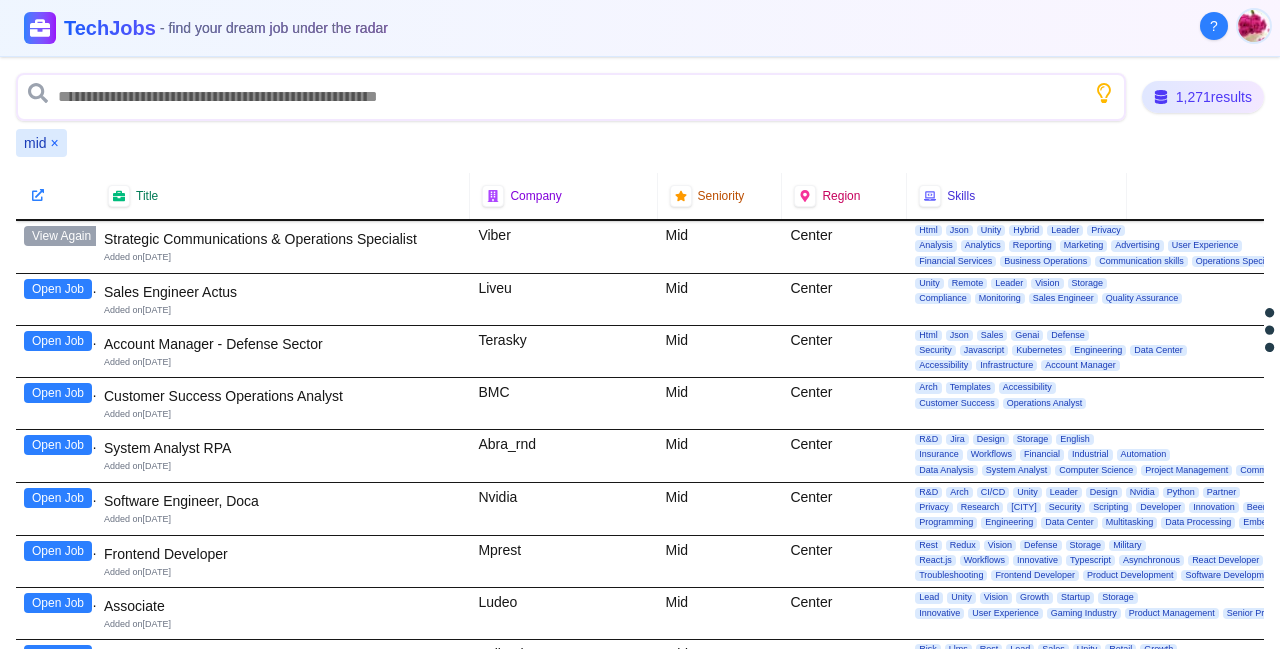 click on "Open Job" at bounding box center [58, 289] 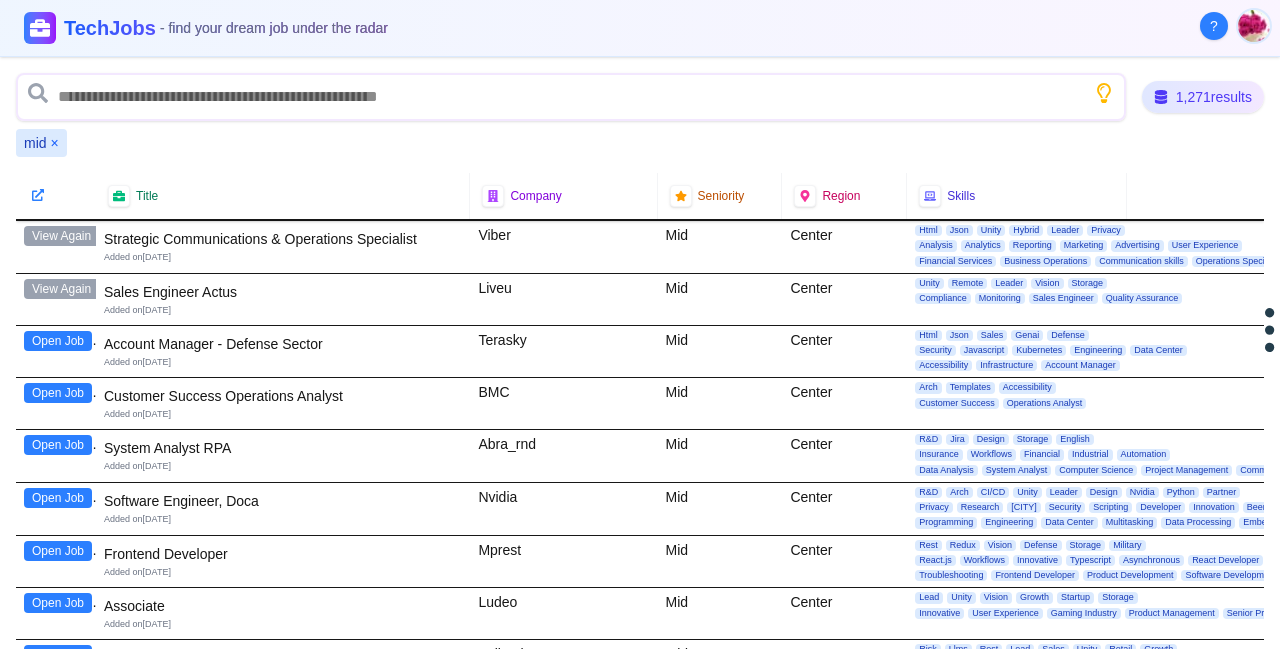 click on "Open Job" at bounding box center (58, 341) 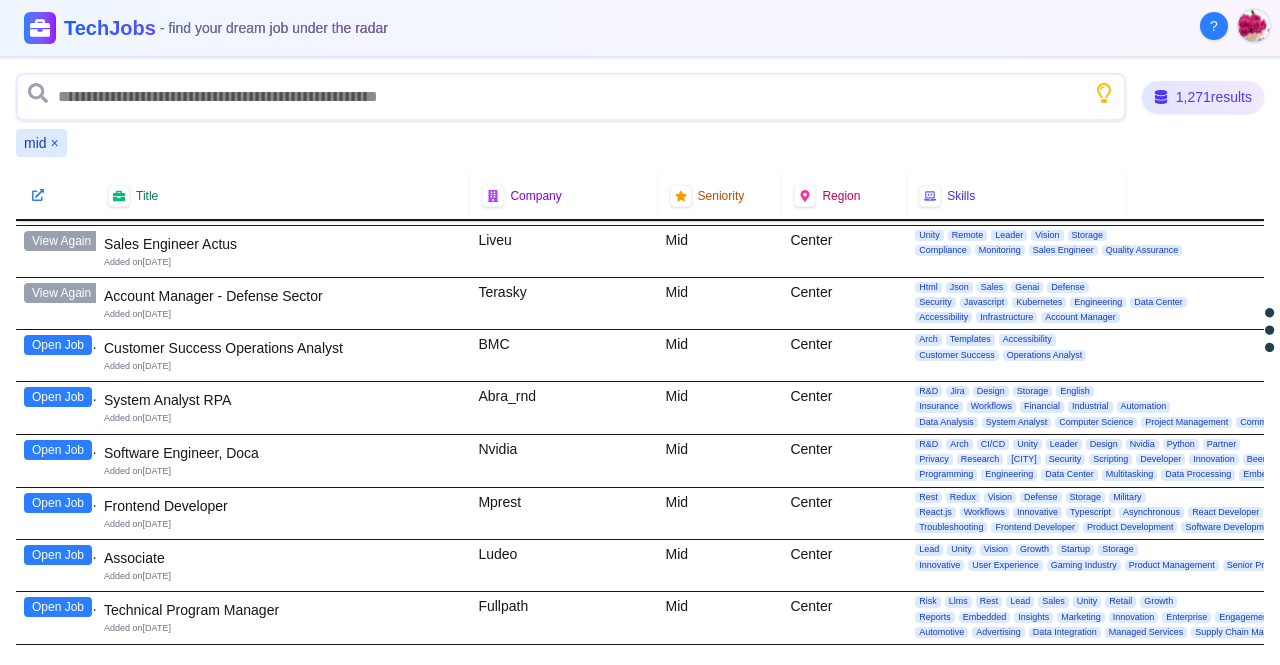 scroll, scrollTop: 55, scrollLeft: 0, axis: vertical 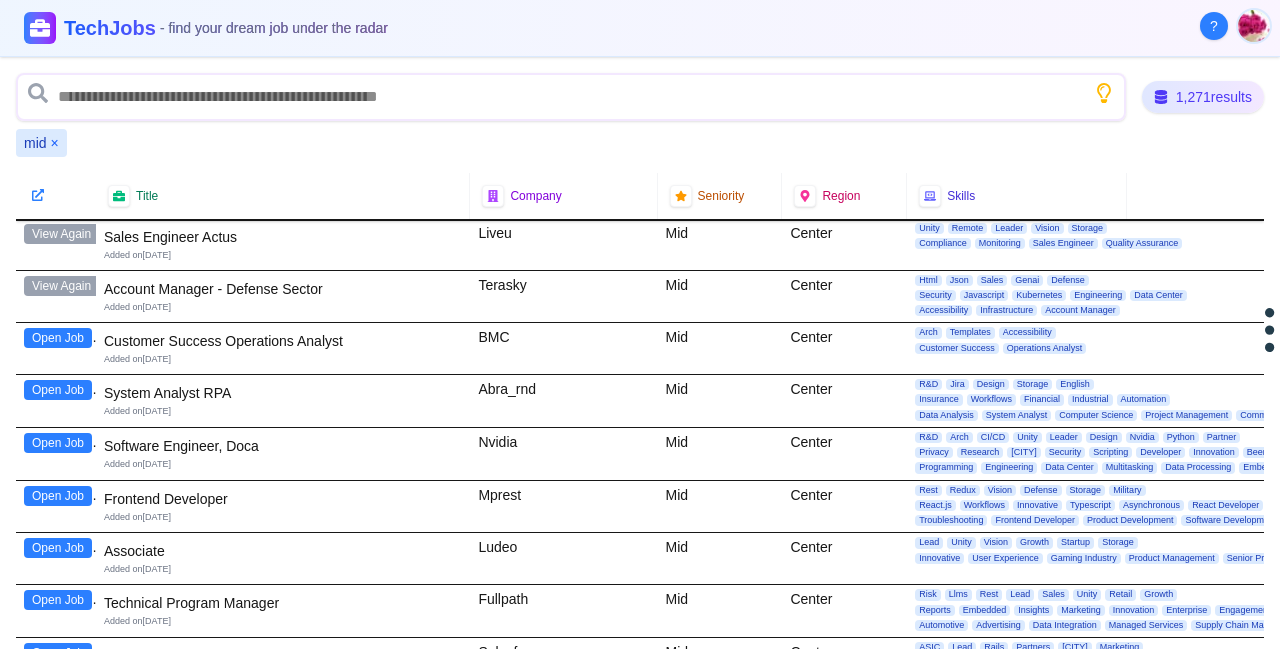 click on "Open Job" at bounding box center [58, 443] 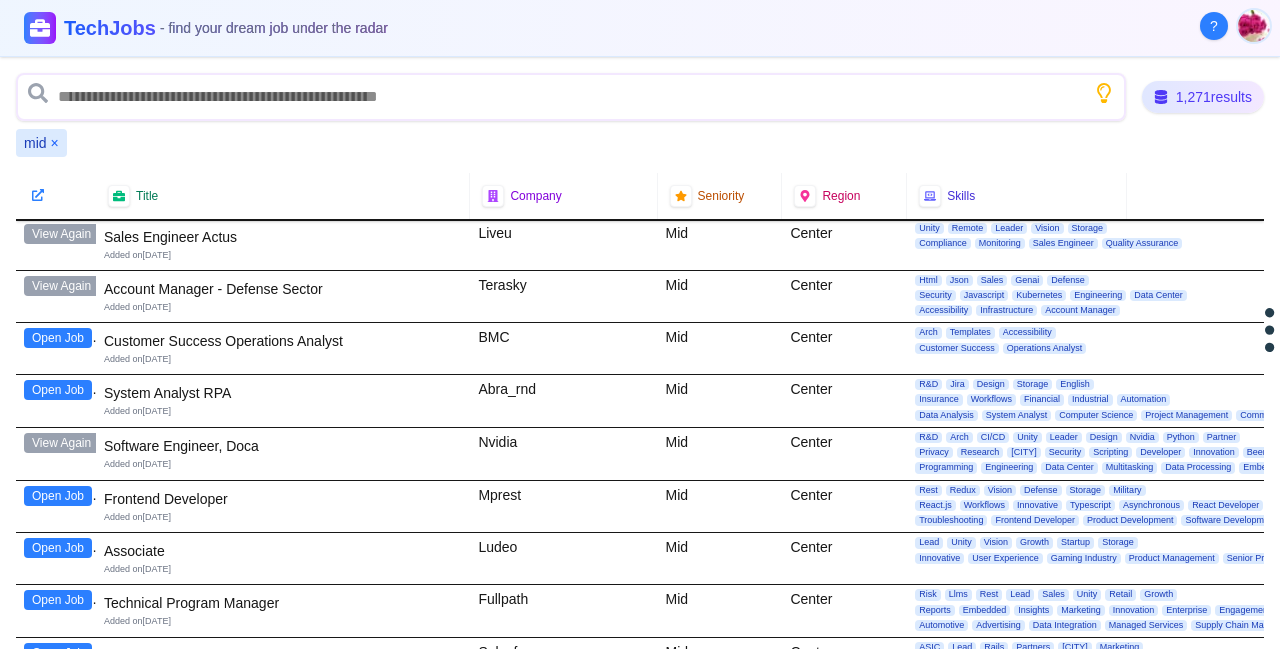 click on "Open Job" at bounding box center (58, 496) 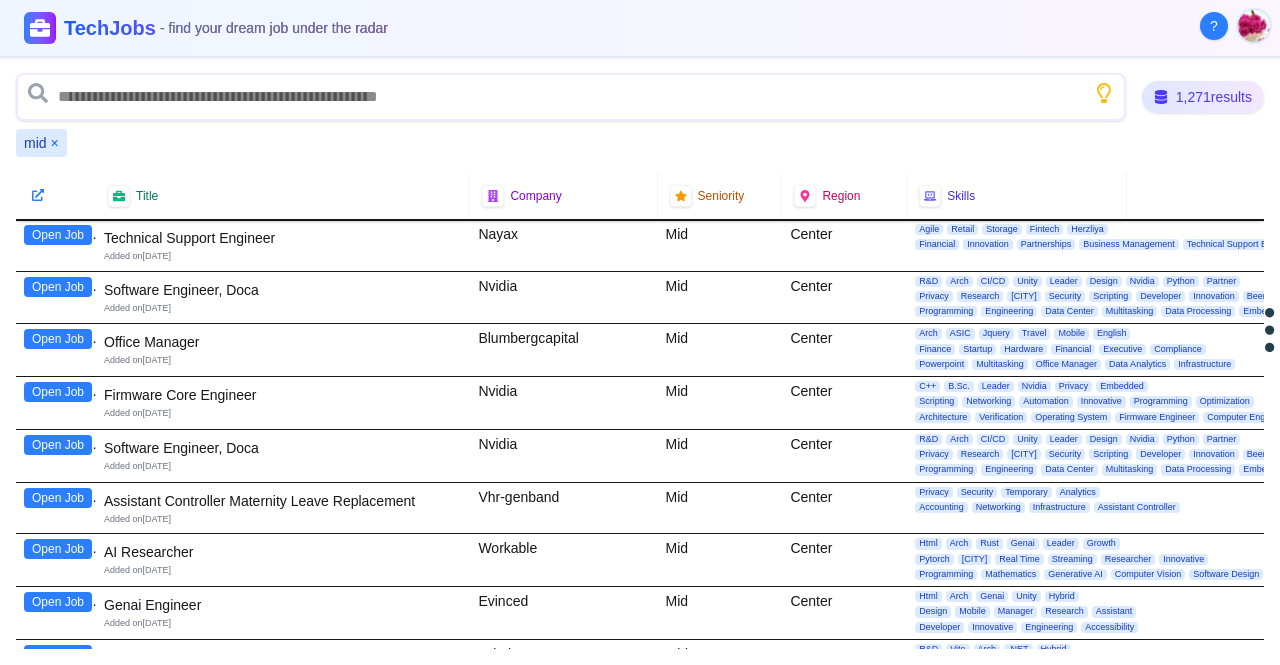 scroll, scrollTop: 845, scrollLeft: 0, axis: vertical 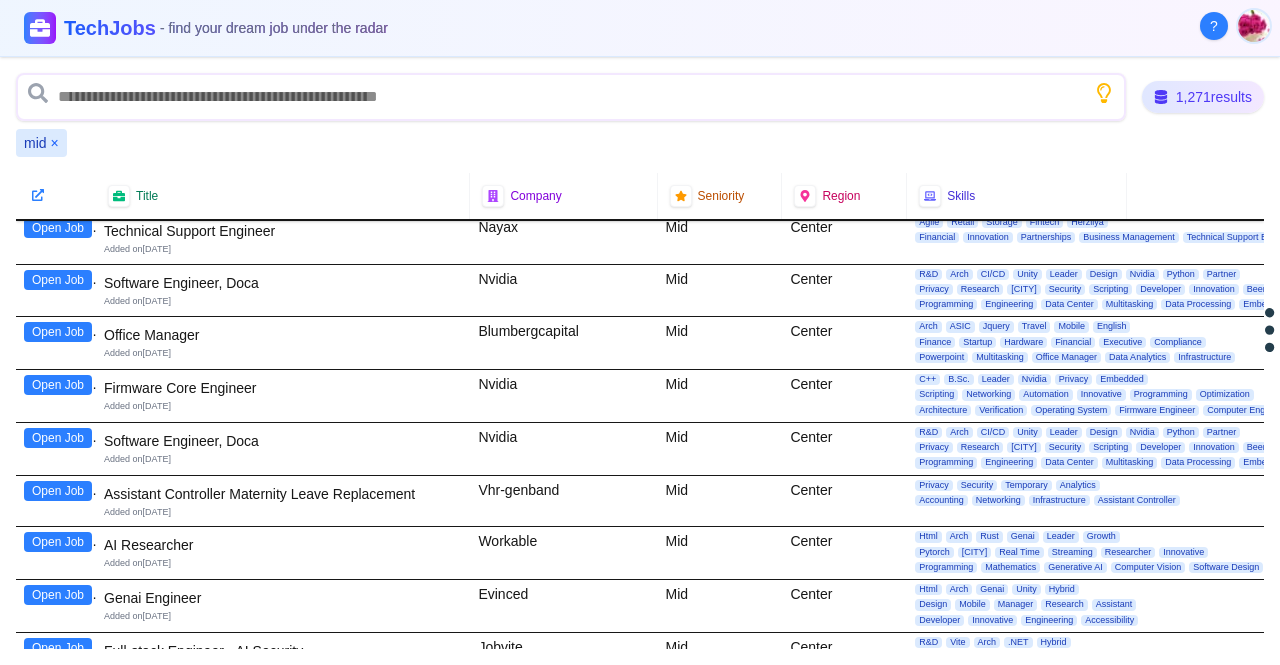click on "Open Job" at bounding box center [56, 449] 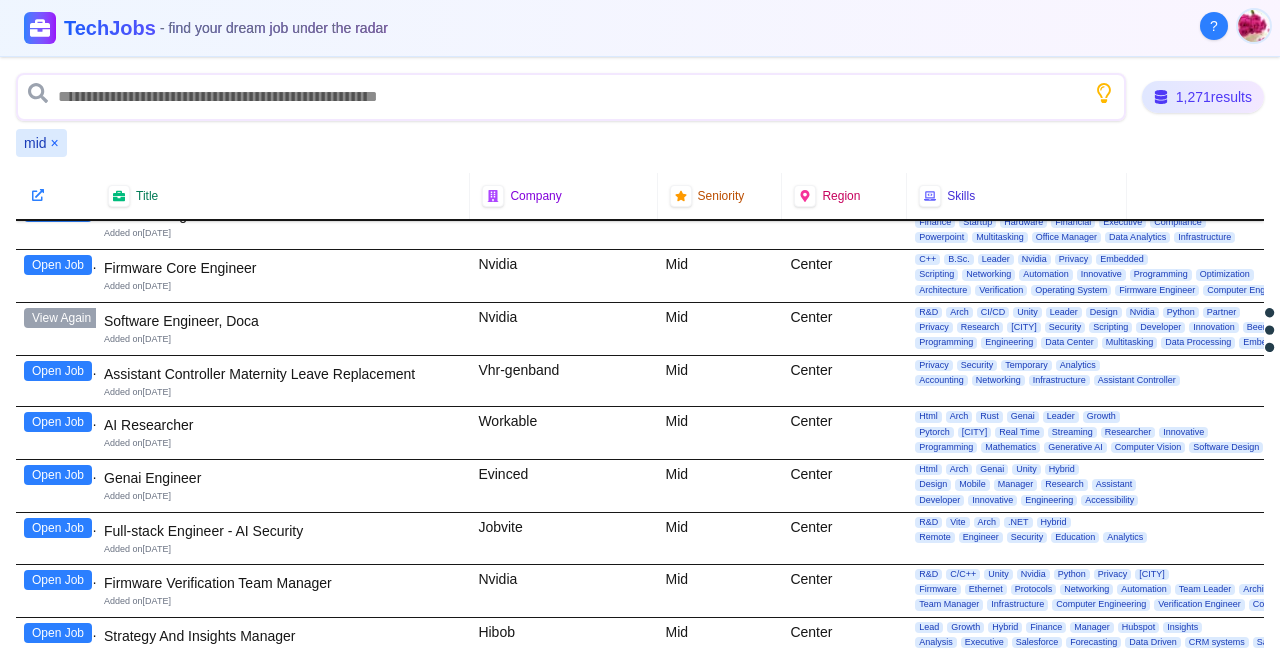 scroll, scrollTop: 967, scrollLeft: 0, axis: vertical 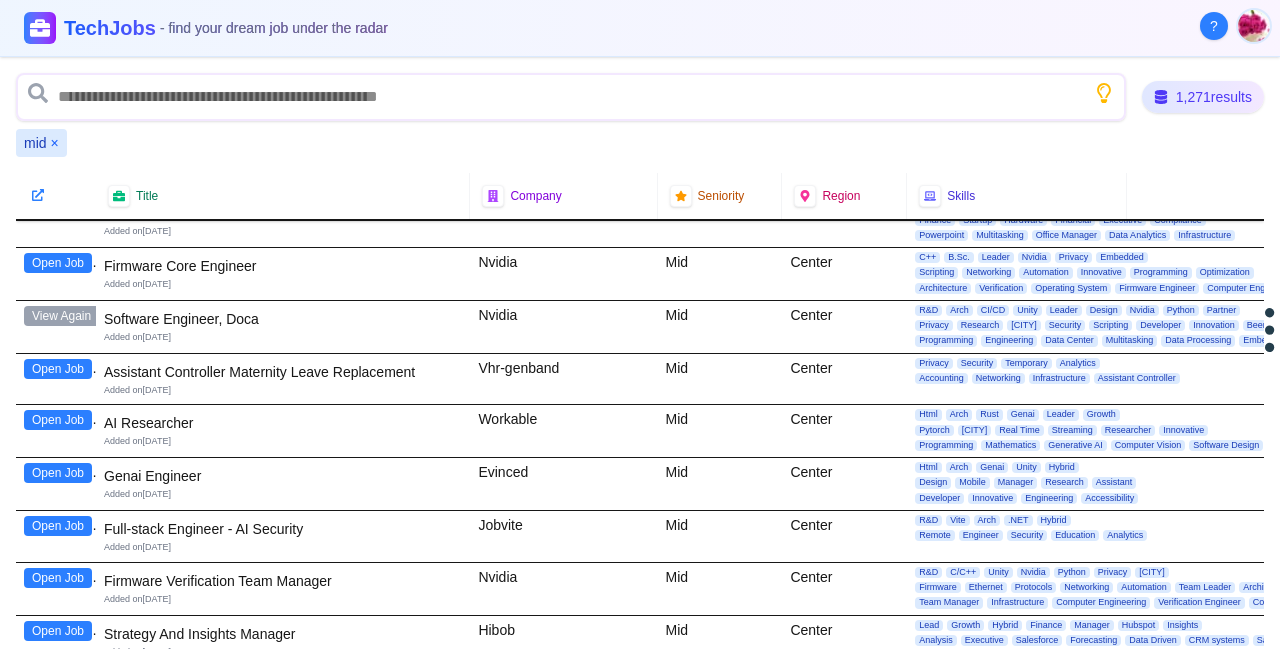 click on "Open Job" at bounding box center [58, 526] 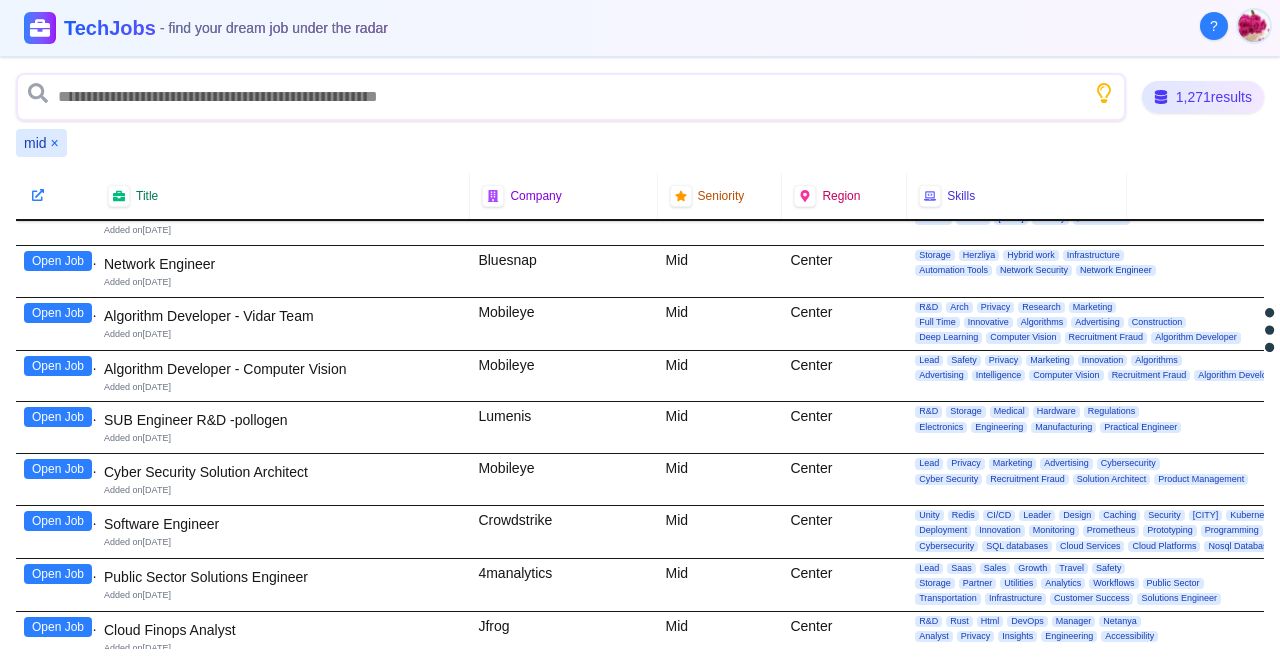scroll, scrollTop: 1502, scrollLeft: 0, axis: vertical 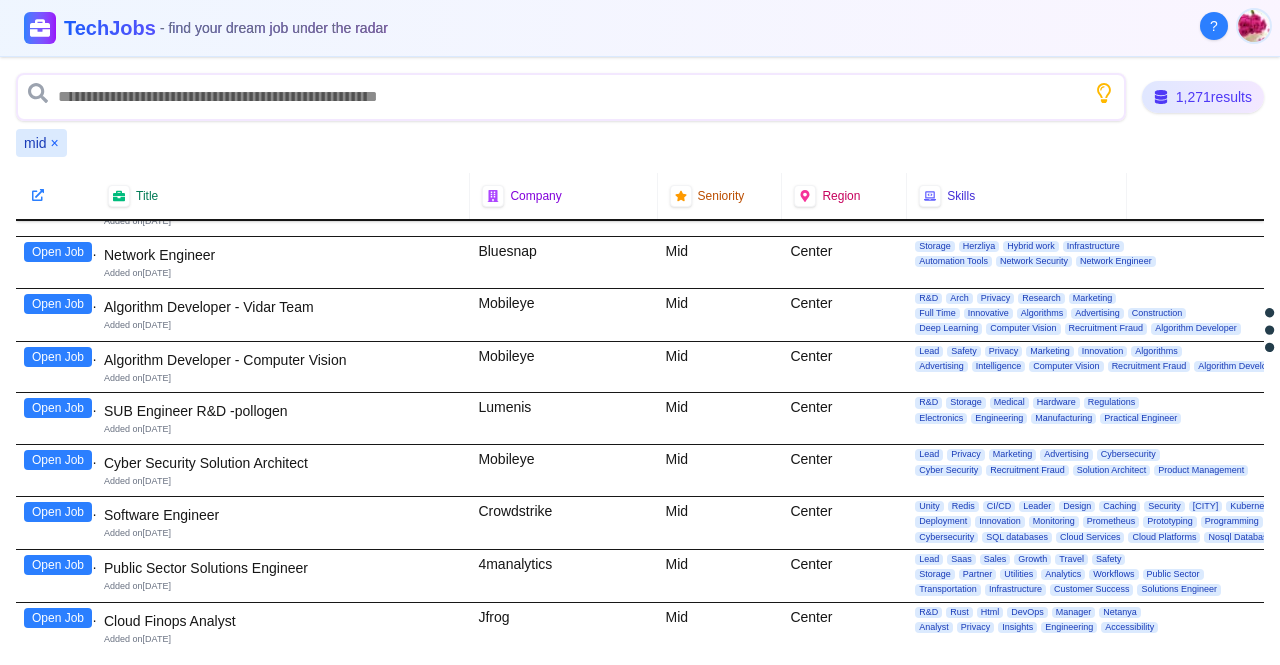 click on "Open Job" at bounding box center (58, 512) 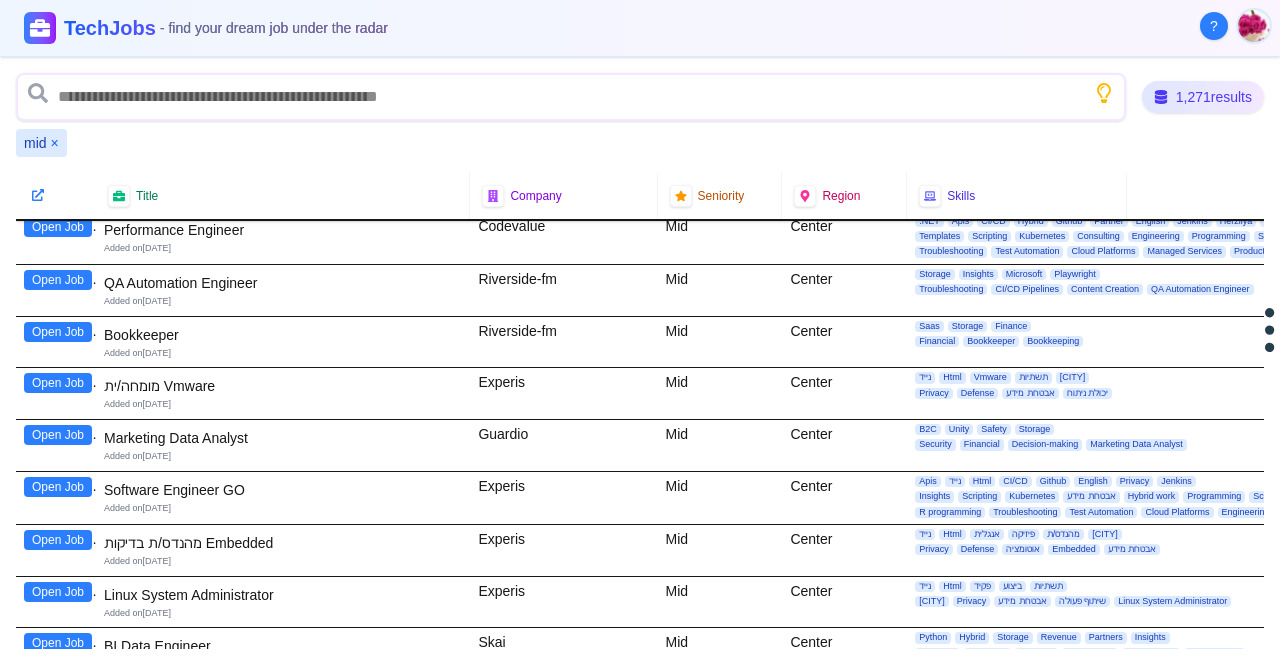 scroll, scrollTop: 2579, scrollLeft: 0, axis: vertical 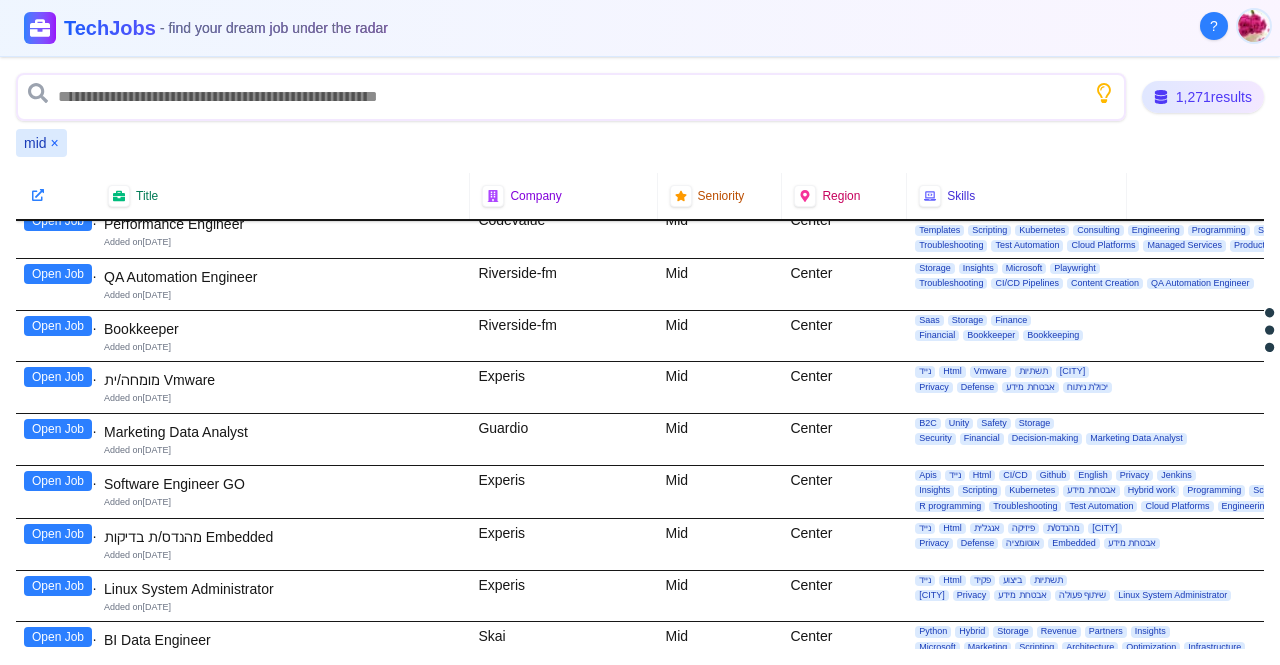 click on "Open Job" at bounding box center (58, 481) 